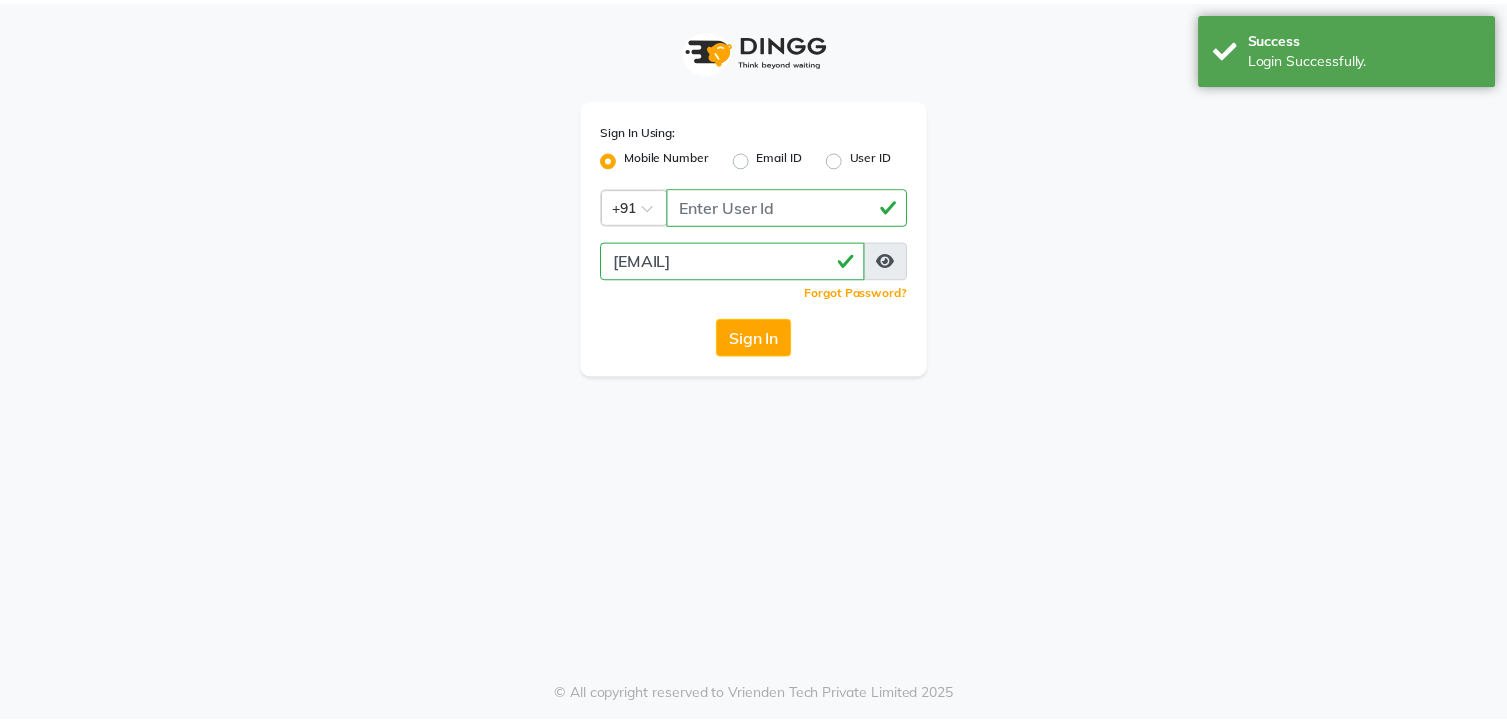 scroll, scrollTop: 0, scrollLeft: 0, axis: both 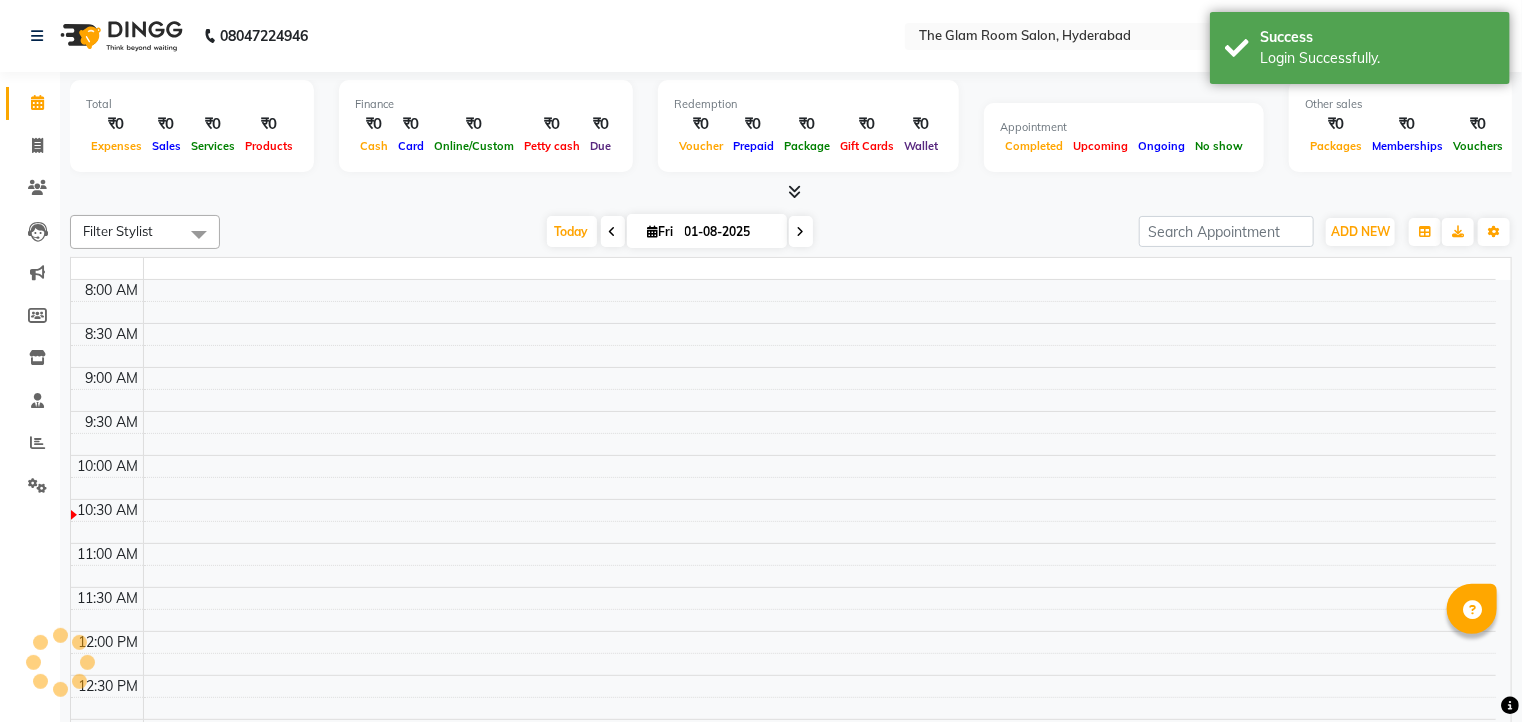 select on "en" 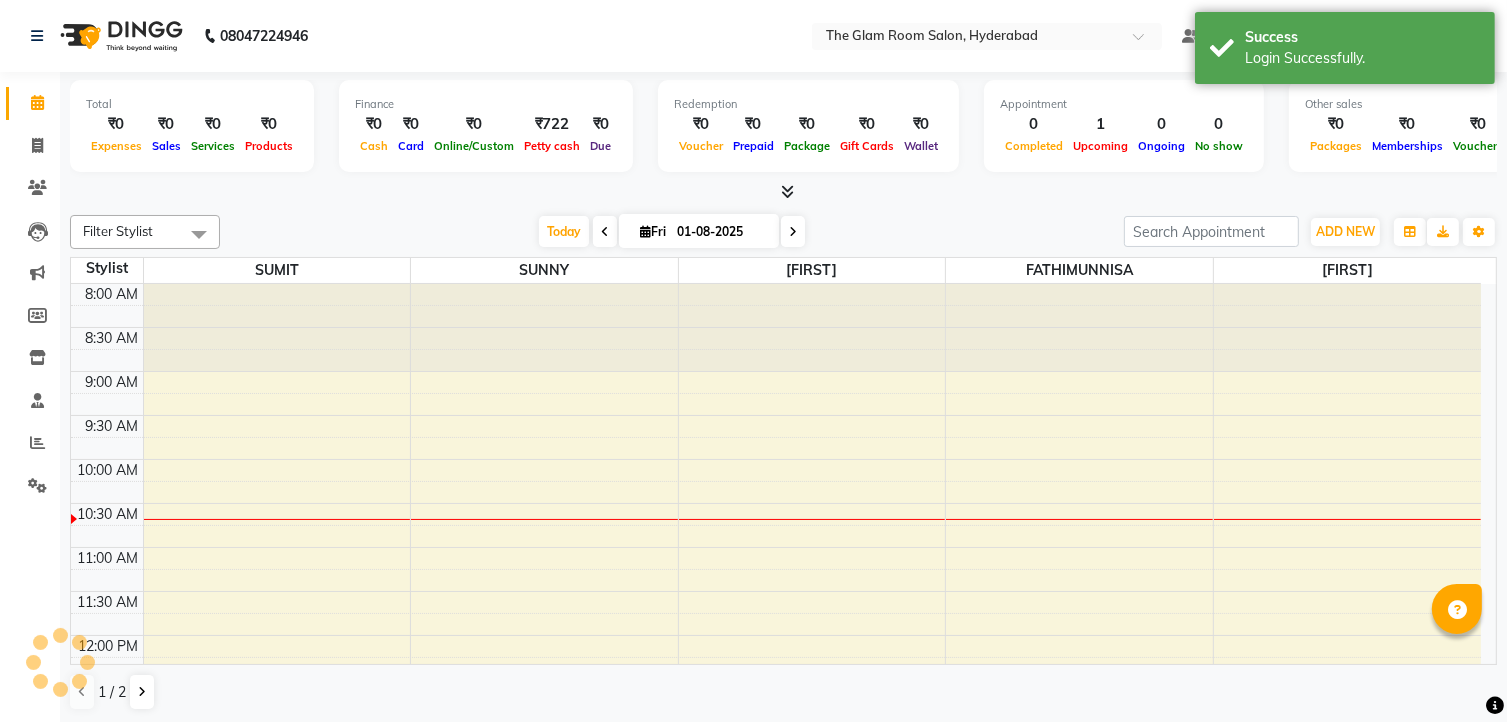 scroll, scrollTop: 0, scrollLeft: 0, axis: both 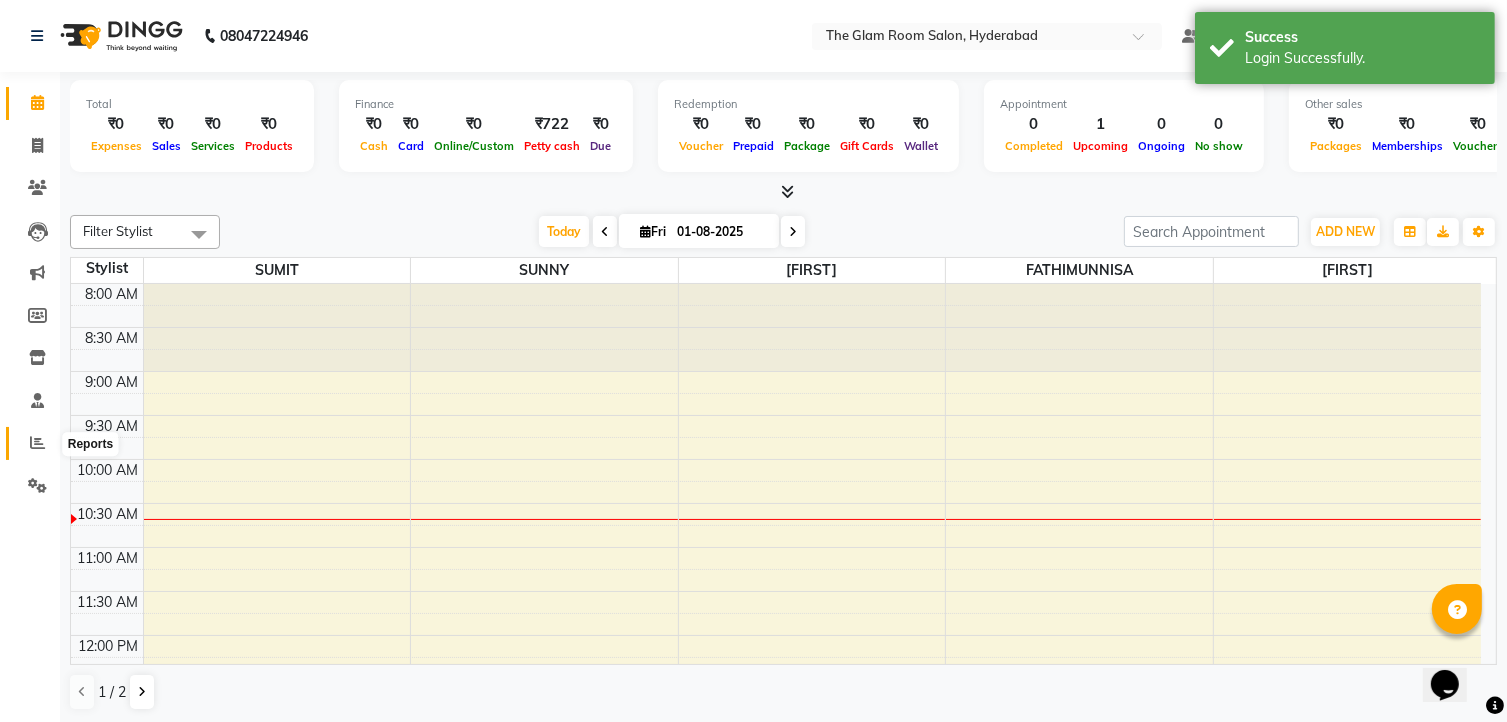 click 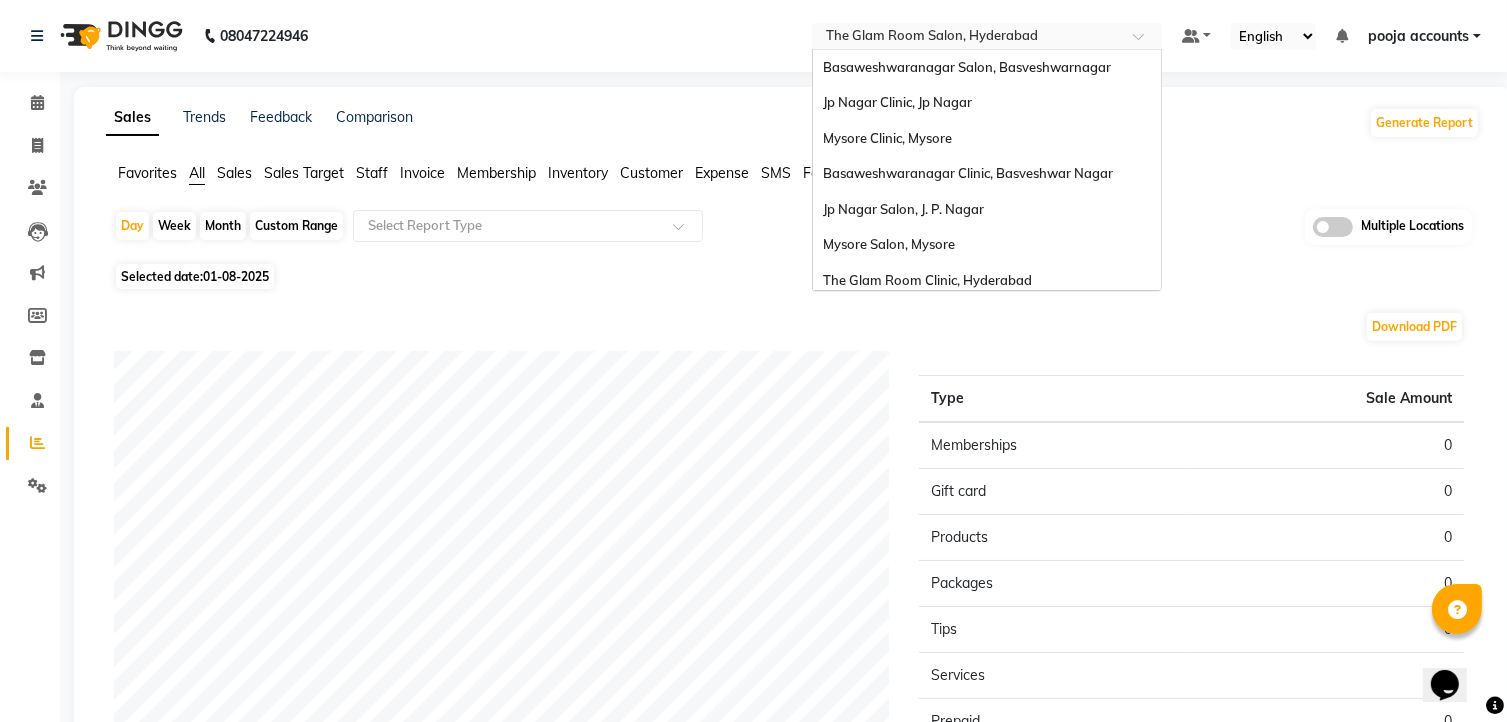 click at bounding box center (967, 38) 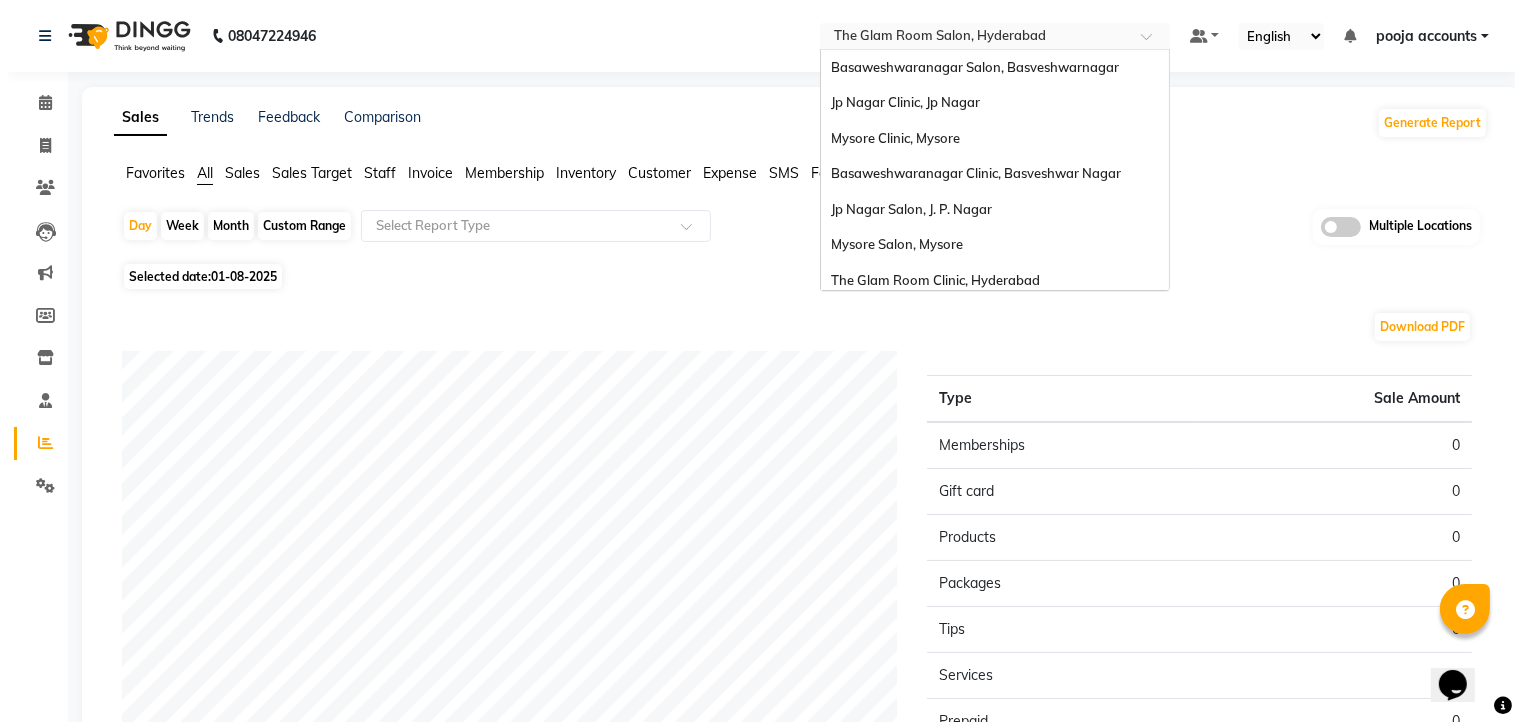 scroll, scrollTop: 44, scrollLeft: 0, axis: vertical 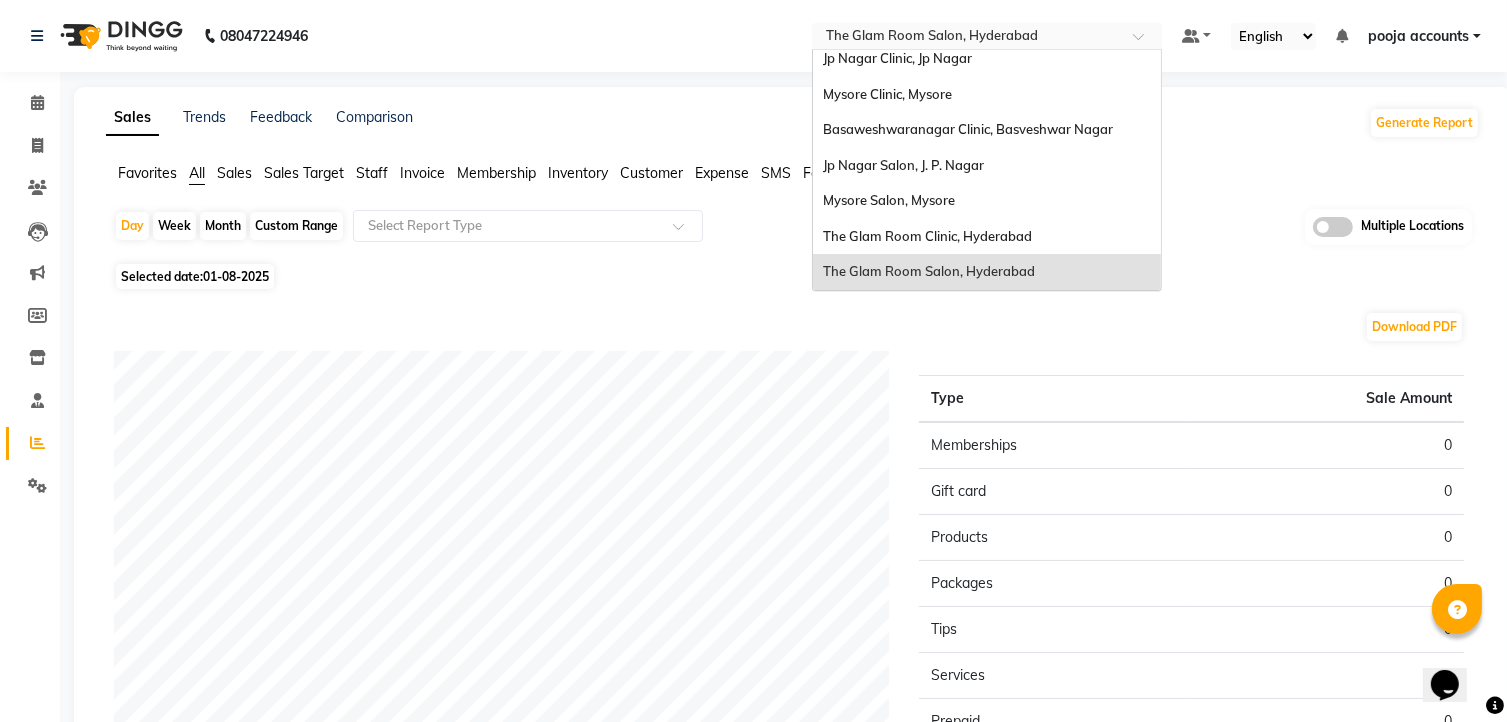 click on "The Glam Room Salon, Hyderabad" at bounding box center [929, 271] 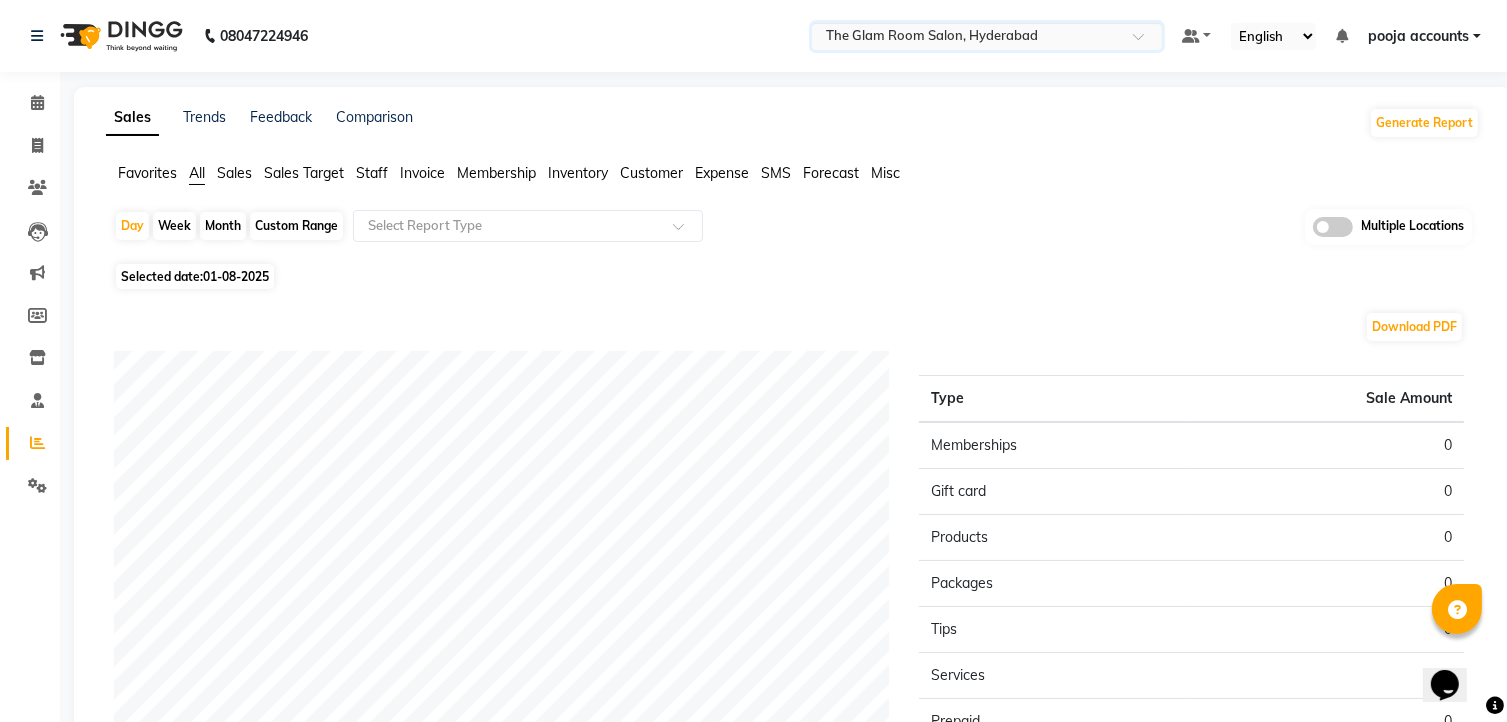 click on "01-08-2025" 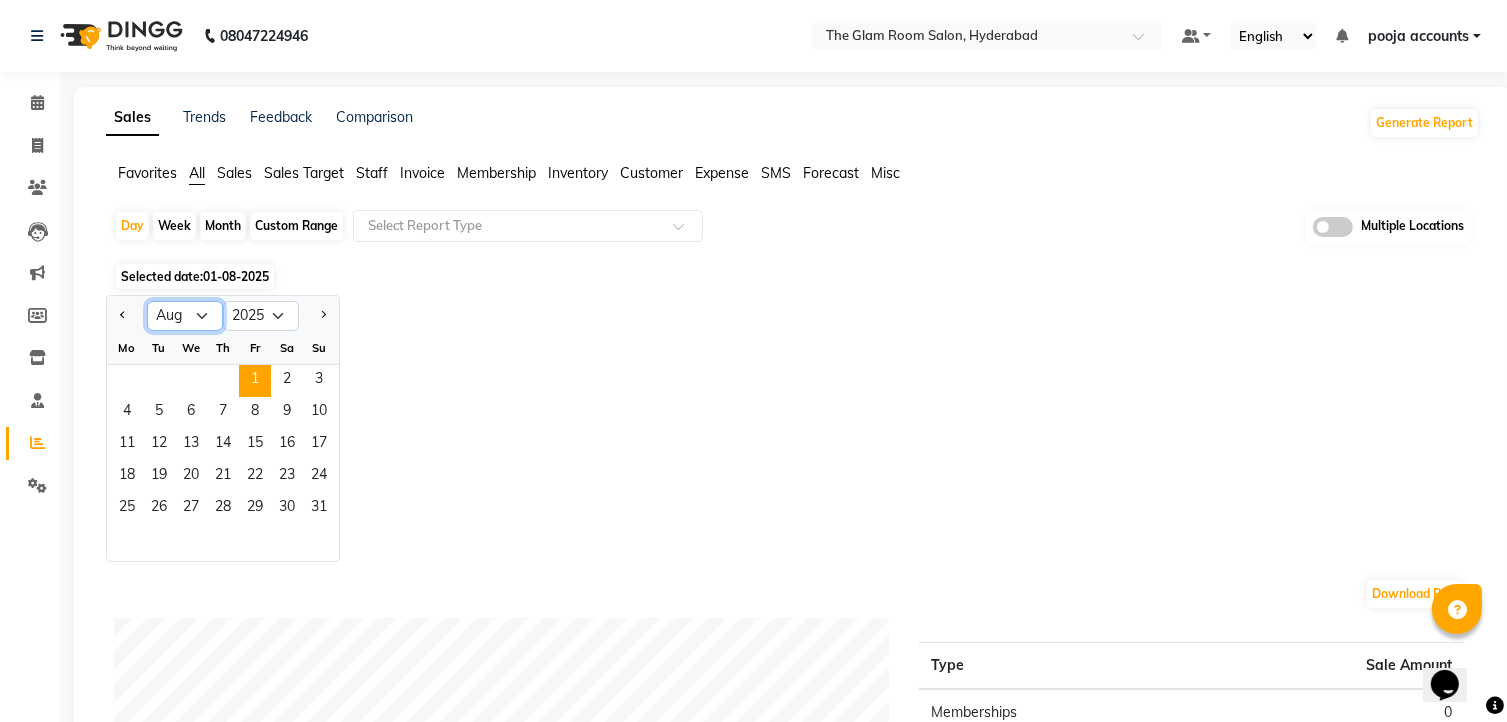 click on "Jan Feb Mar Apr May Jun Jul Aug Sep Oct Nov Dec" 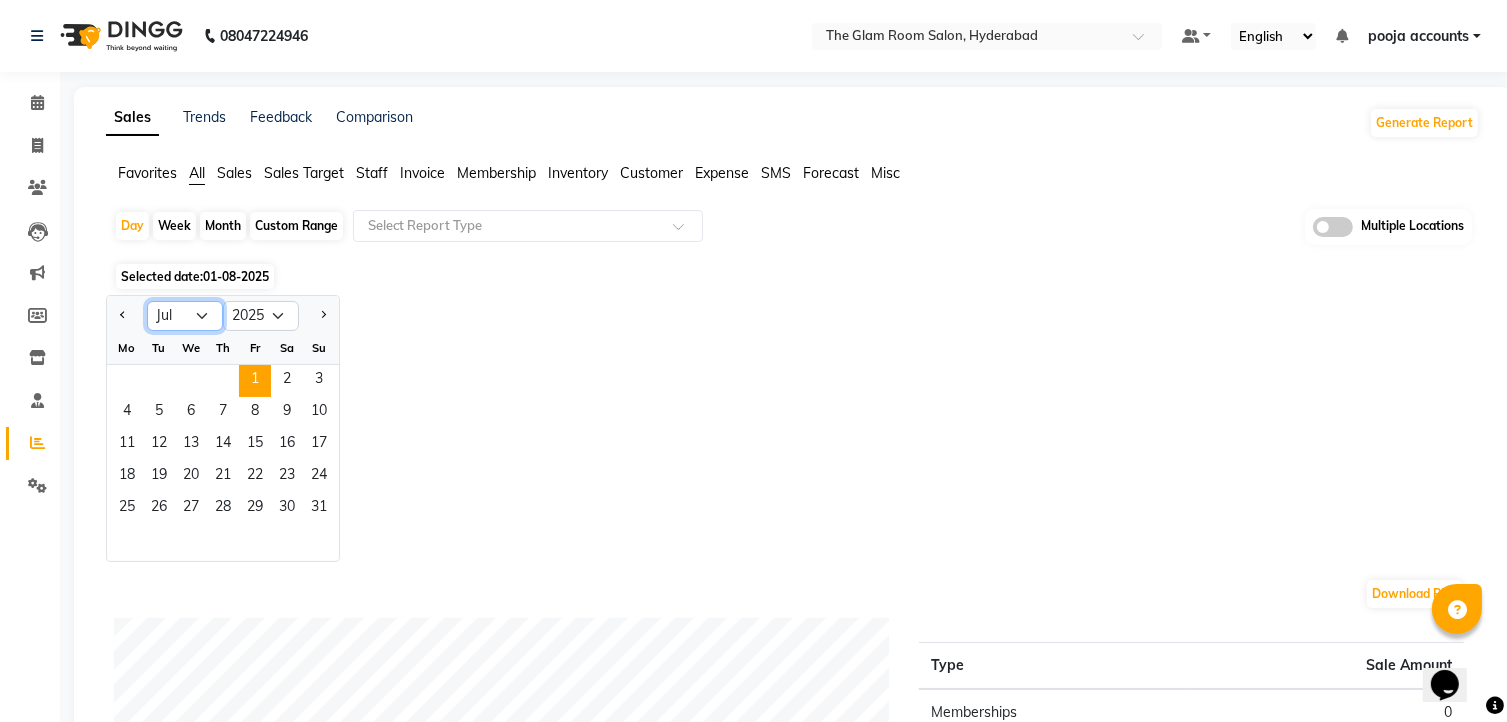 click on "Jan Feb Mar Apr May Jun Jul Aug Sep Oct Nov Dec" 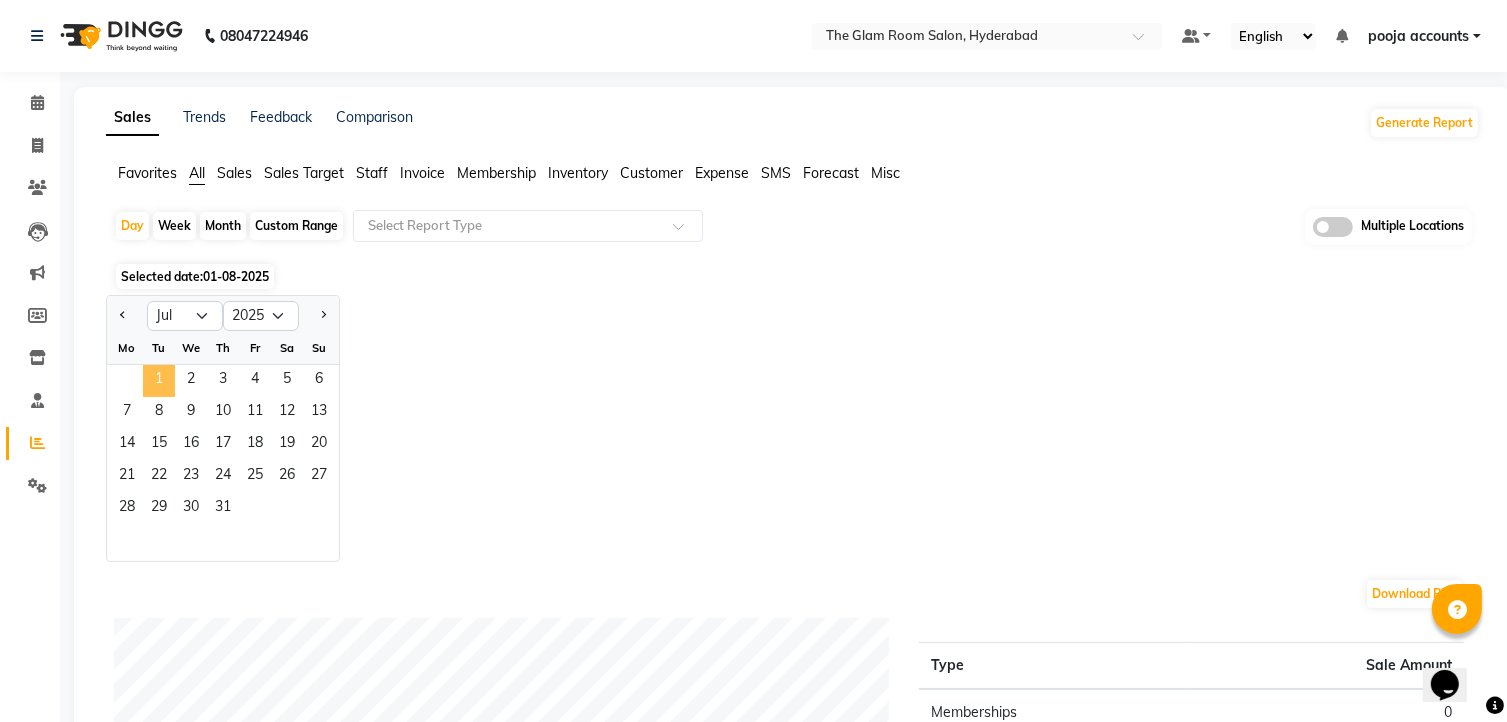 click on "1" 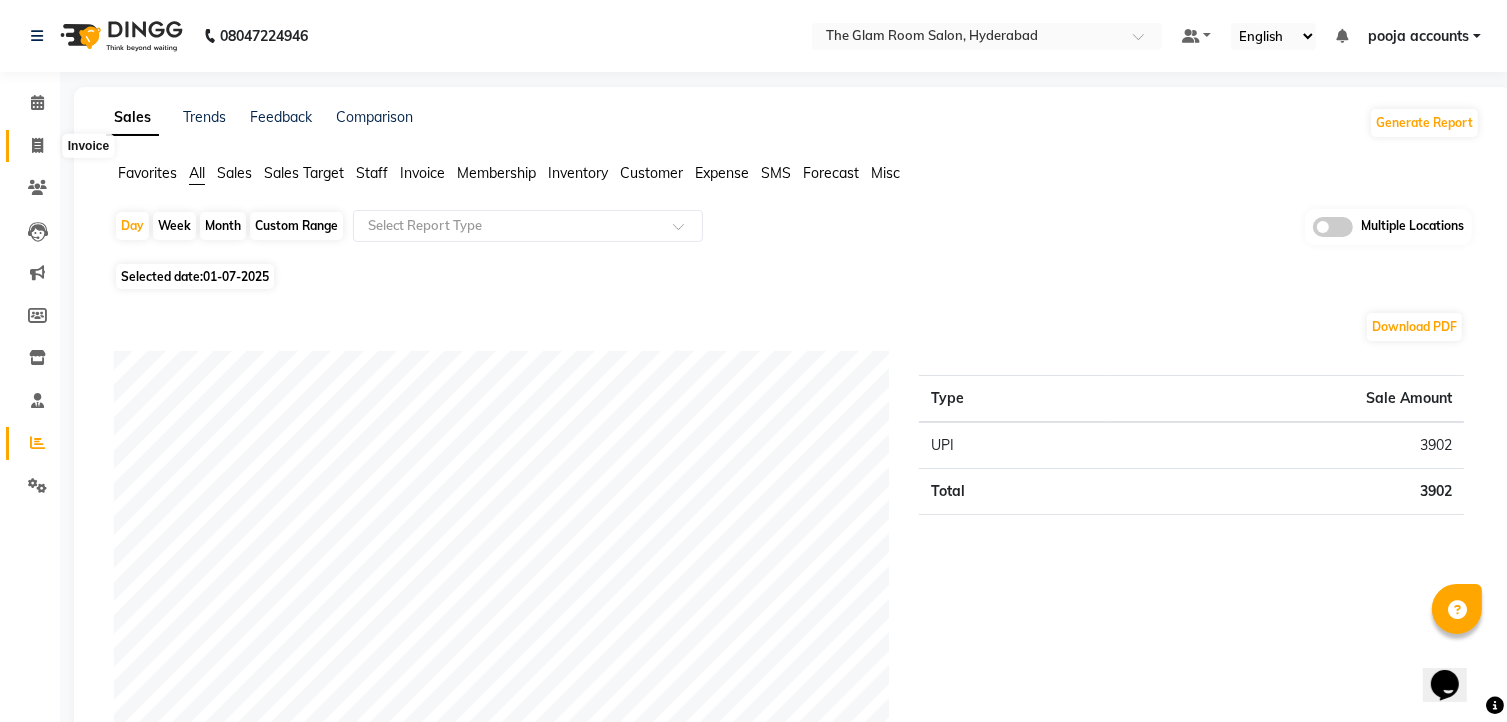 click 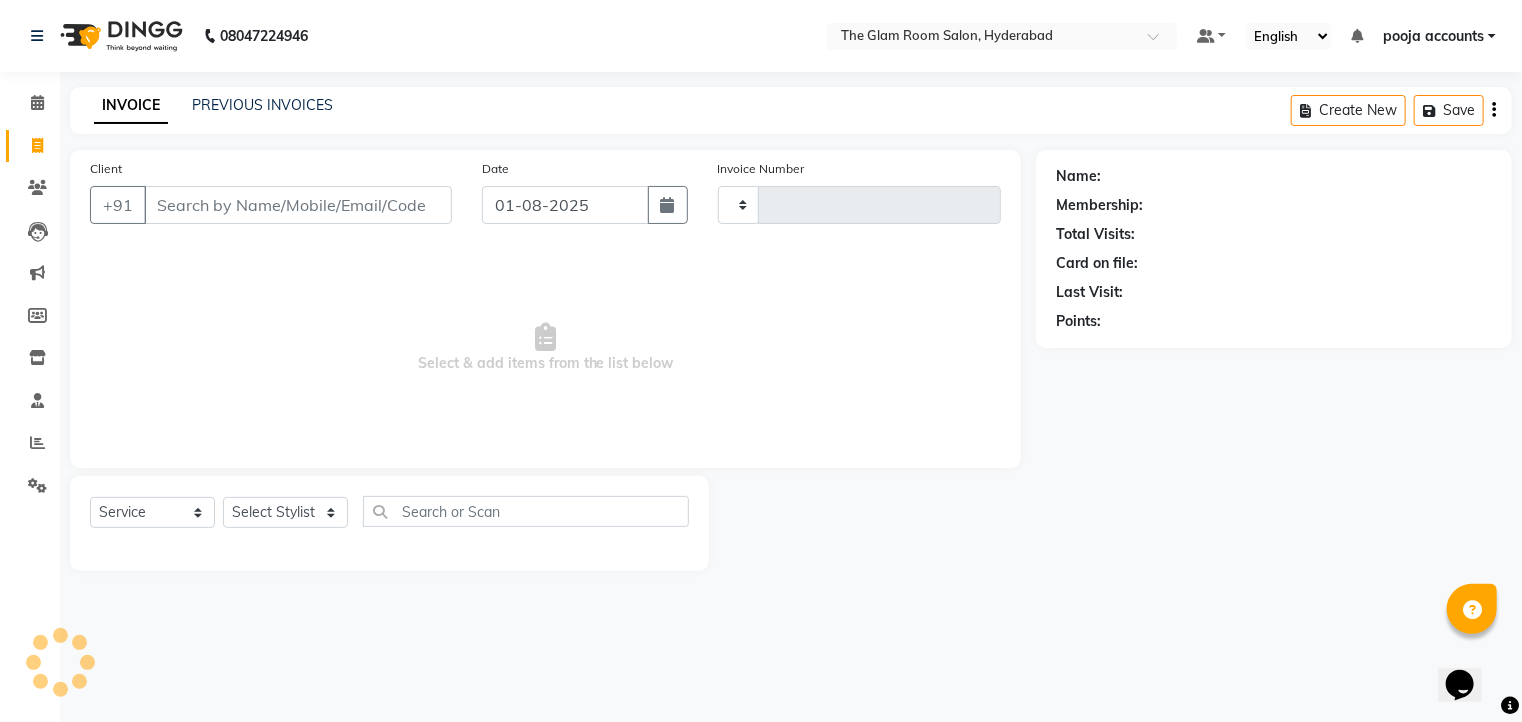 type on "0372" 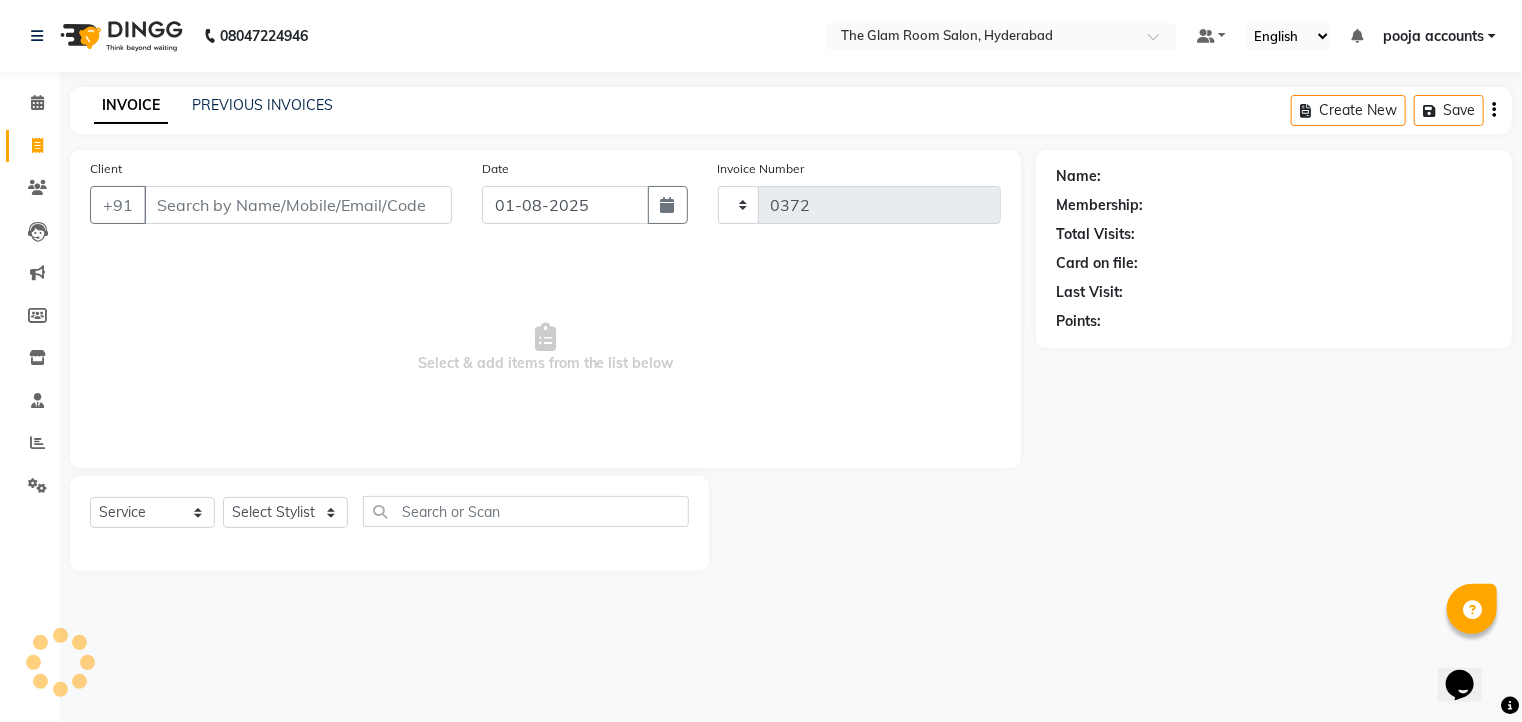select on "7501" 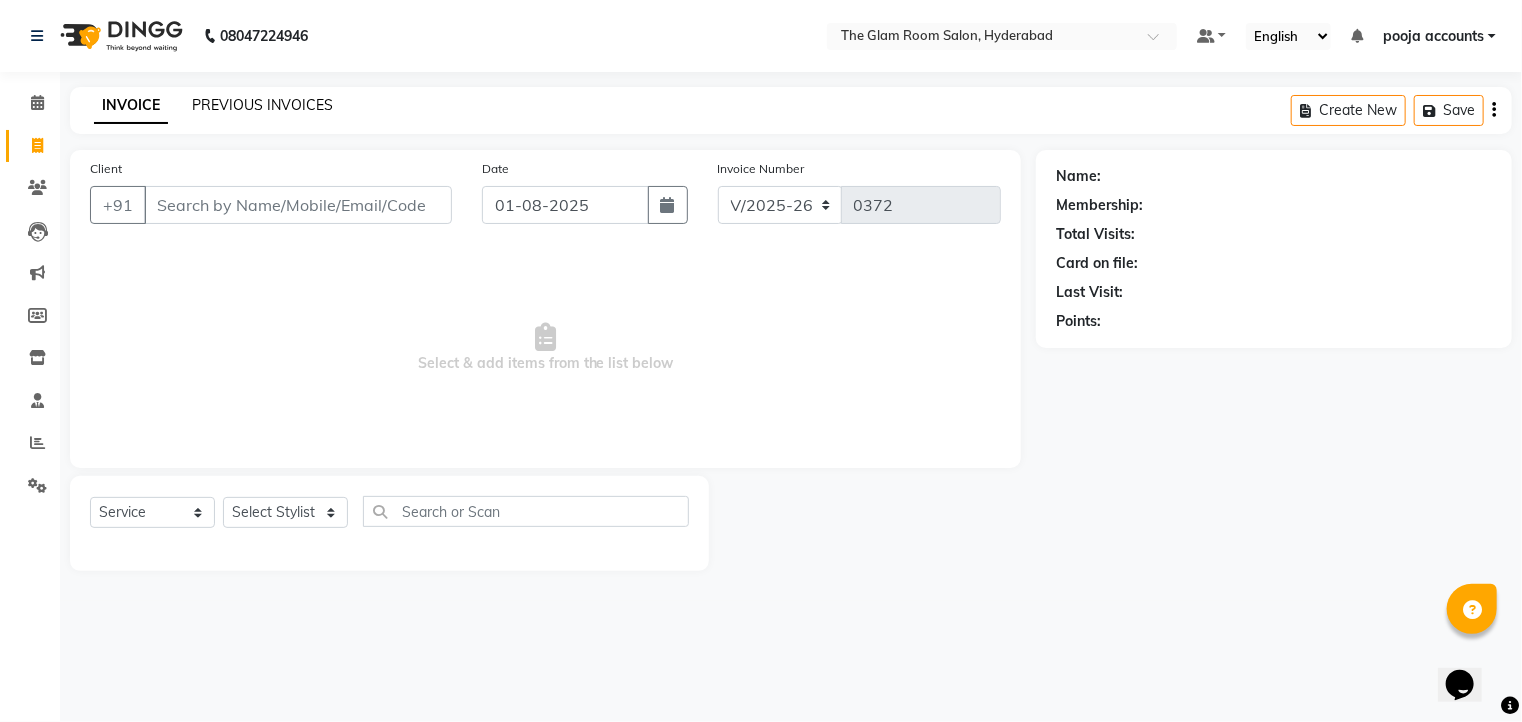 click on "PREVIOUS INVOICES" 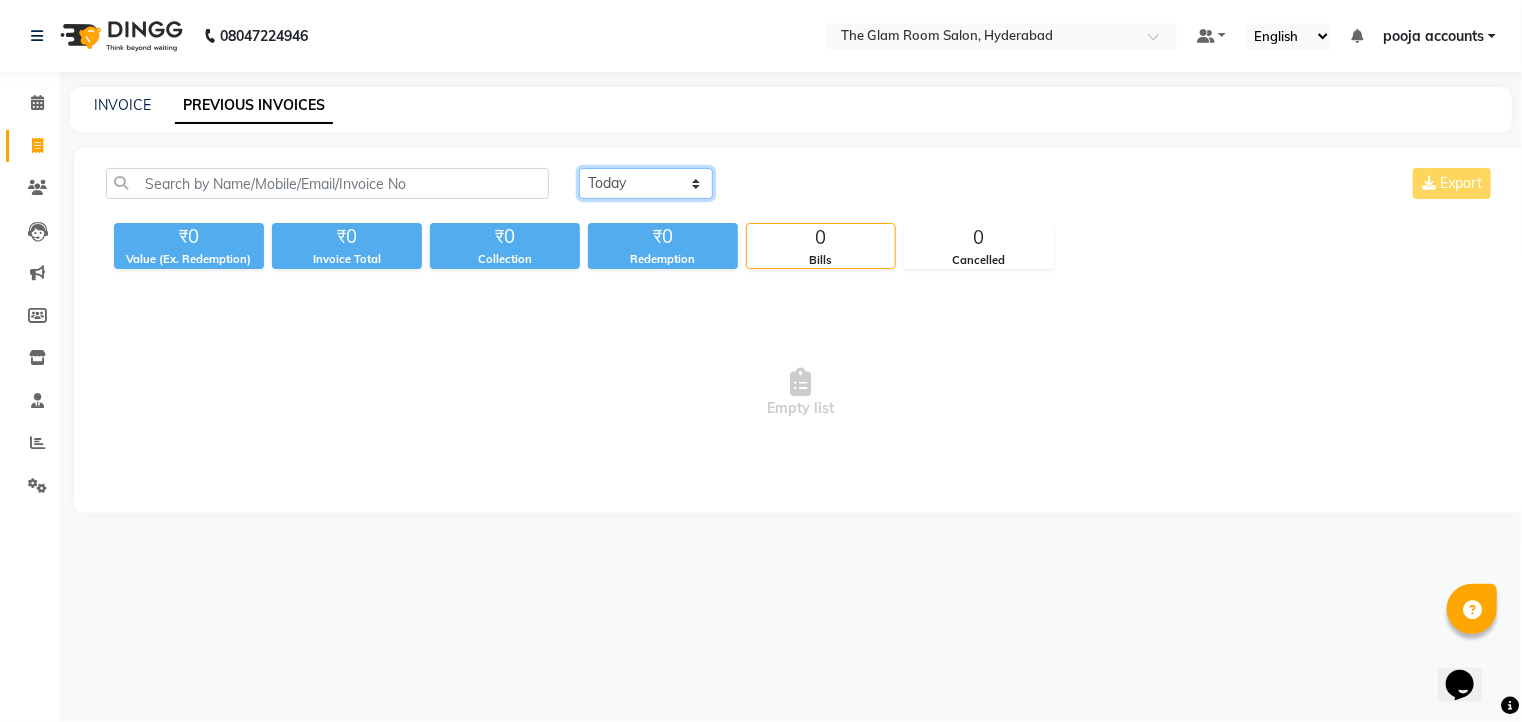 click on "Today Yesterday Custom Range" 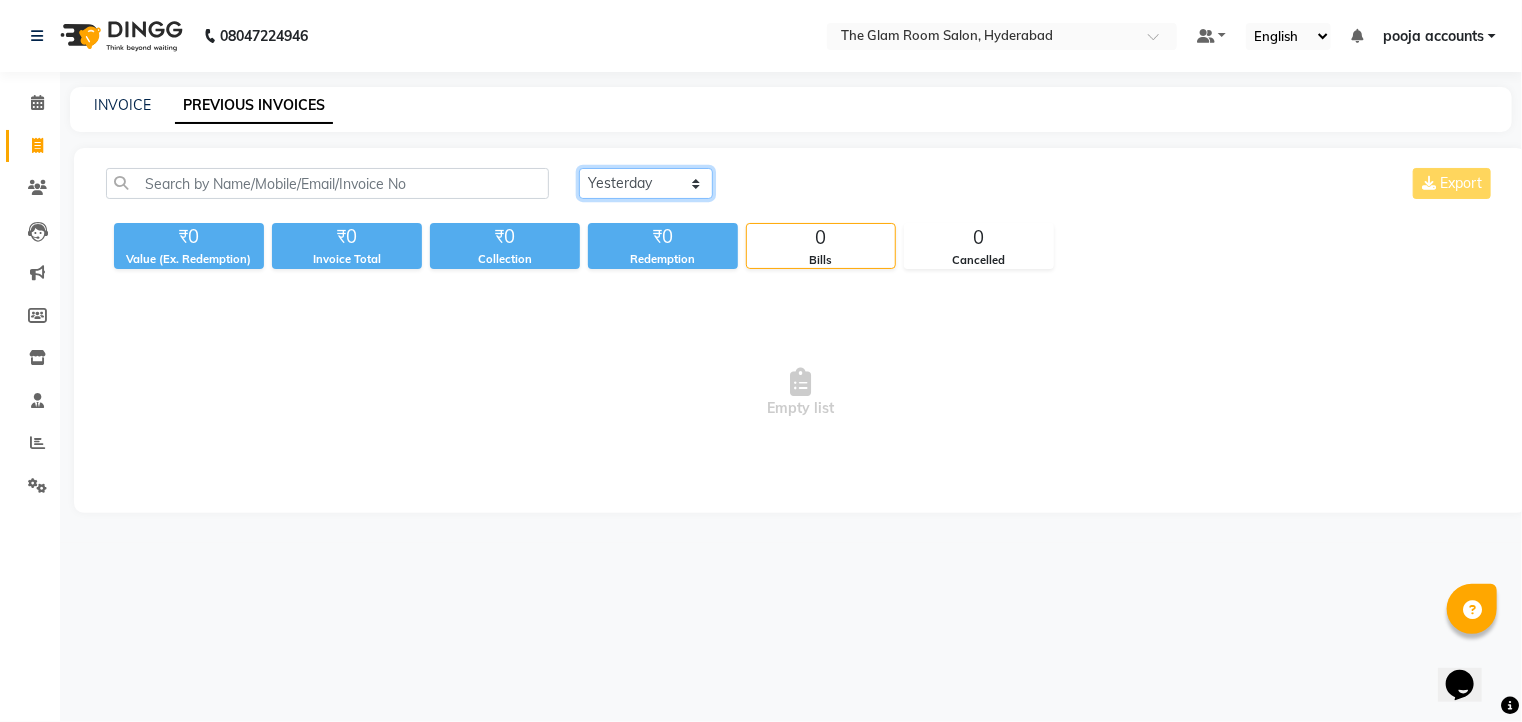 click on "Today Yesterday Custom Range" 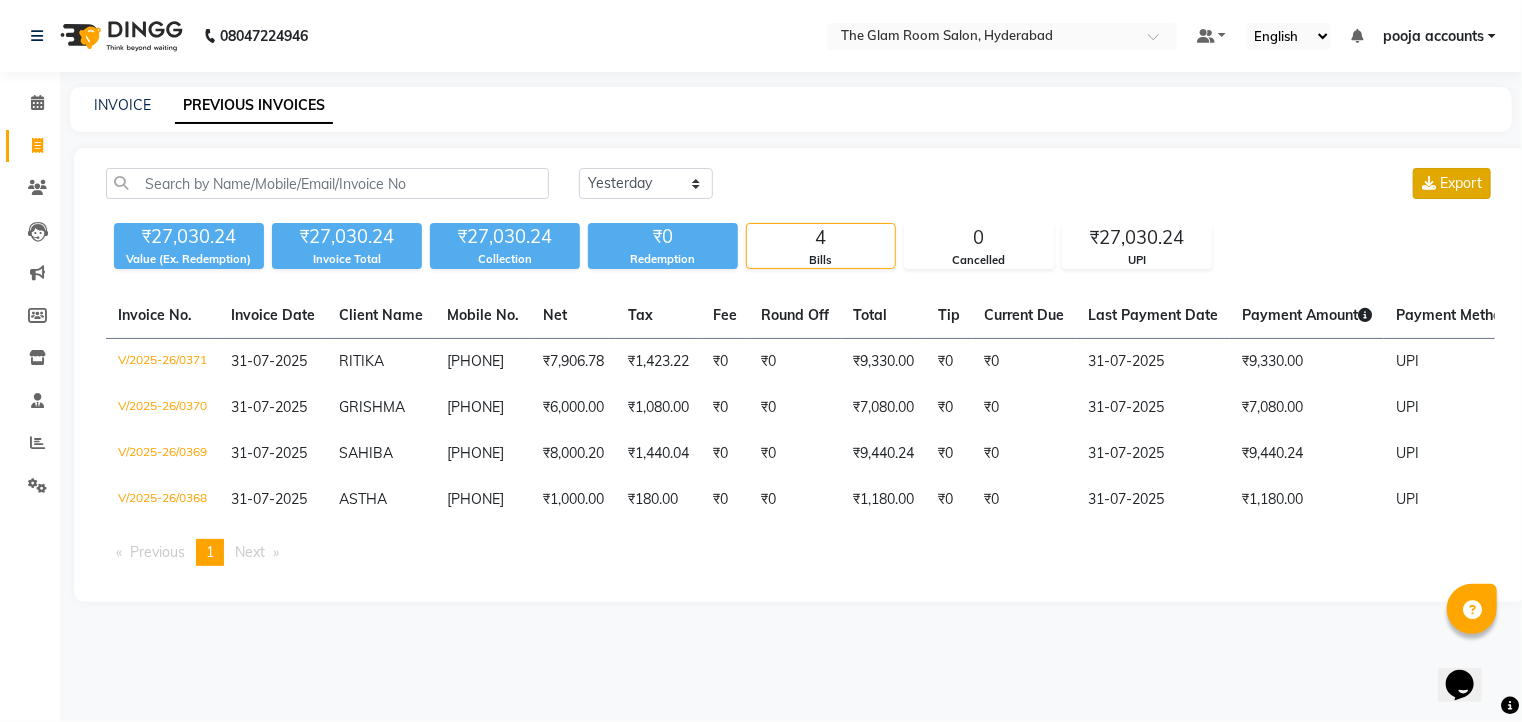 click on "Export" at bounding box center [1452, 183] 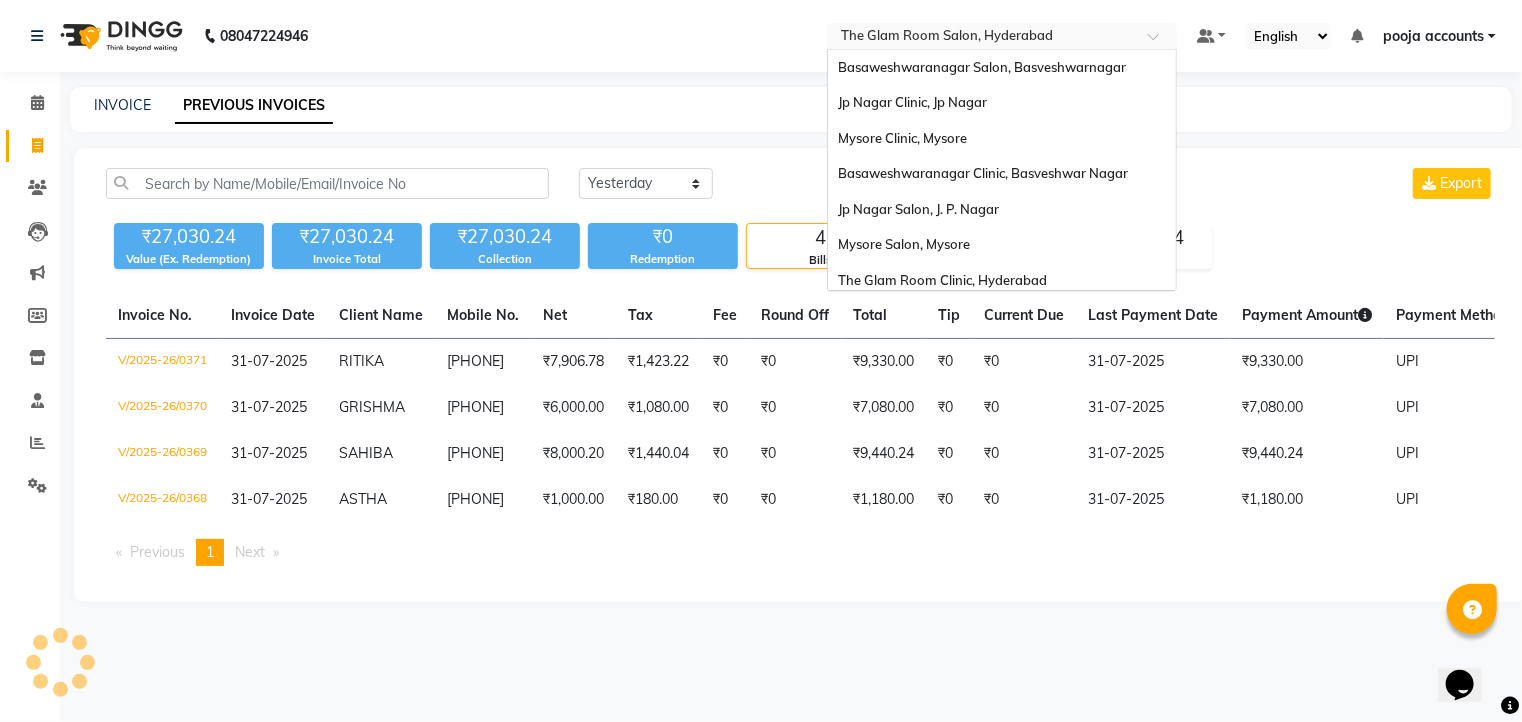 click at bounding box center [1160, 42] 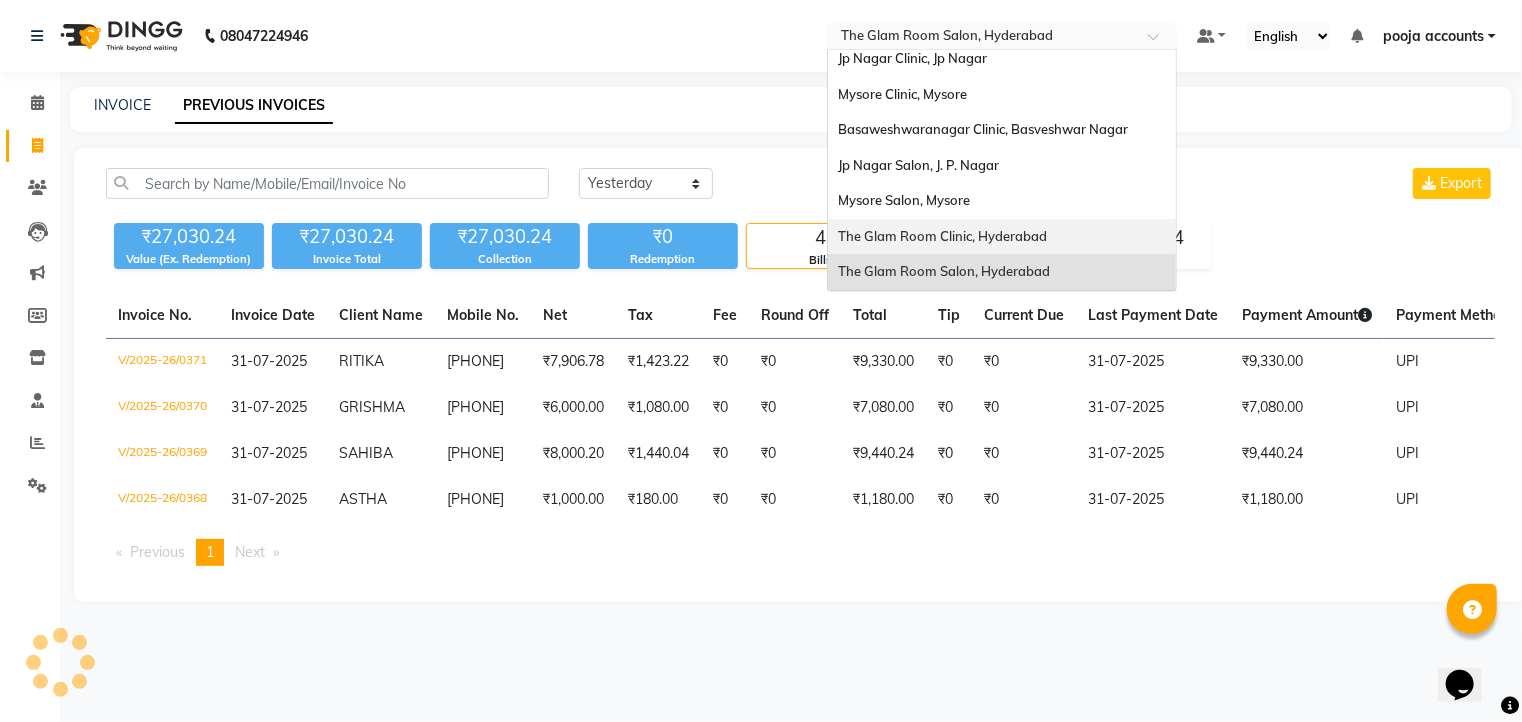 click on "The Glam Room Clinic, Hyderabad" at bounding box center (942, 236) 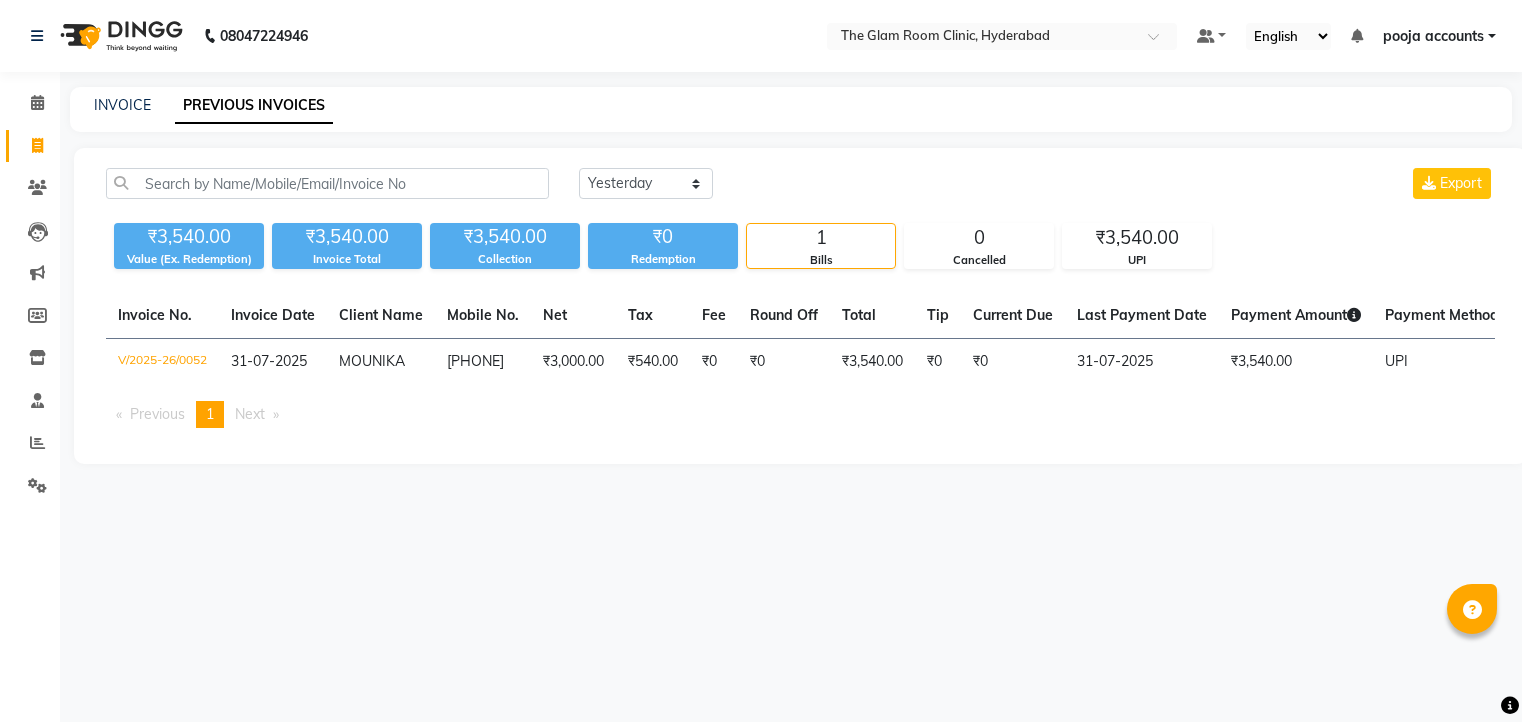 select on "yesterday" 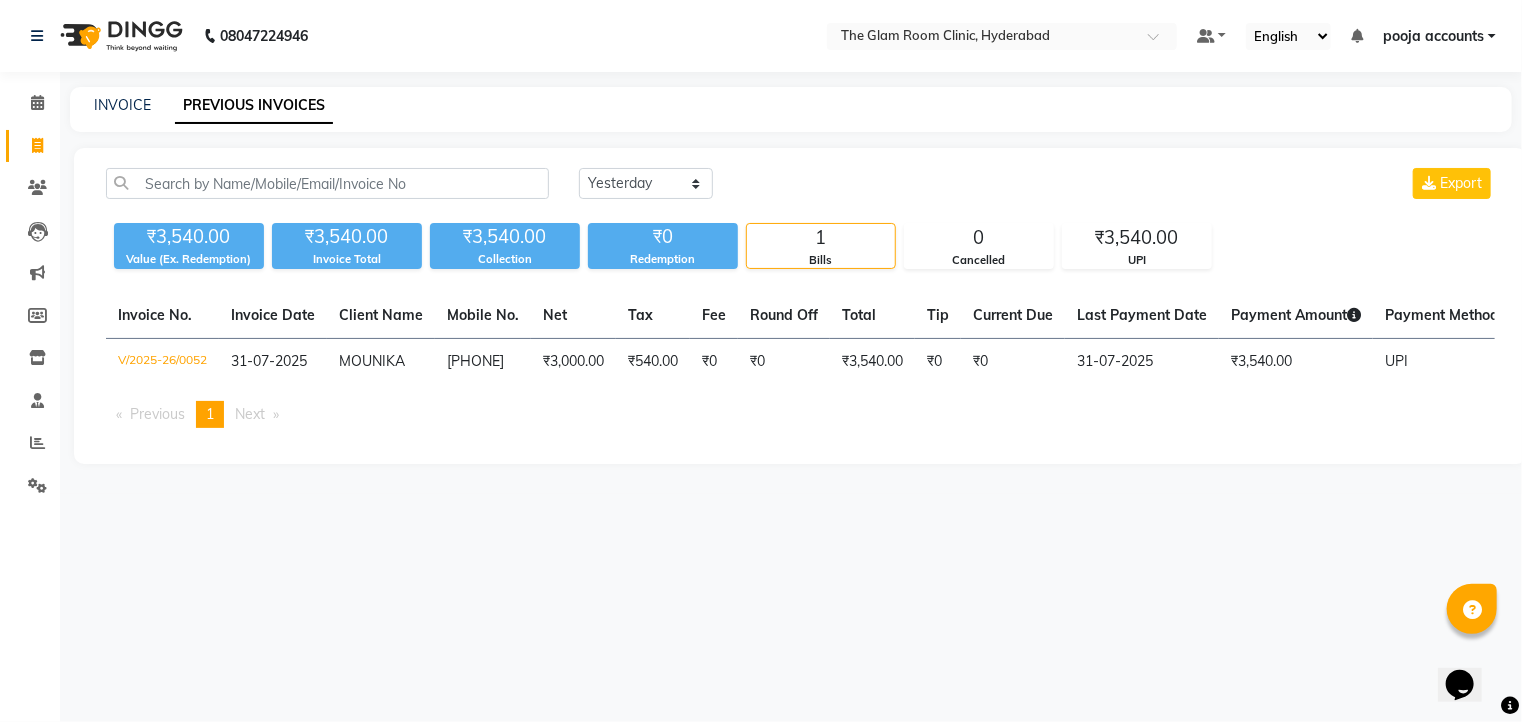 scroll, scrollTop: 0, scrollLeft: 0, axis: both 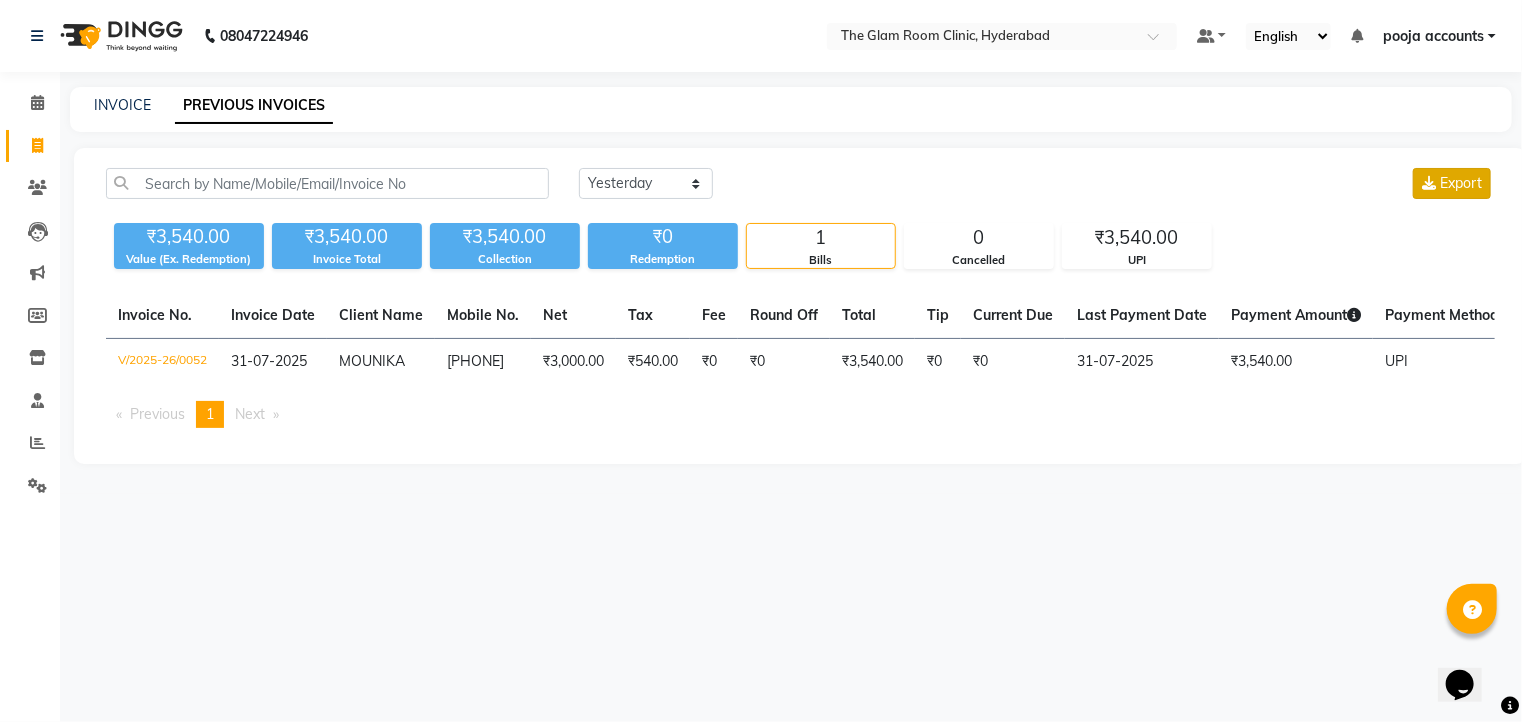 click on "Export" at bounding box center [1452, 183] 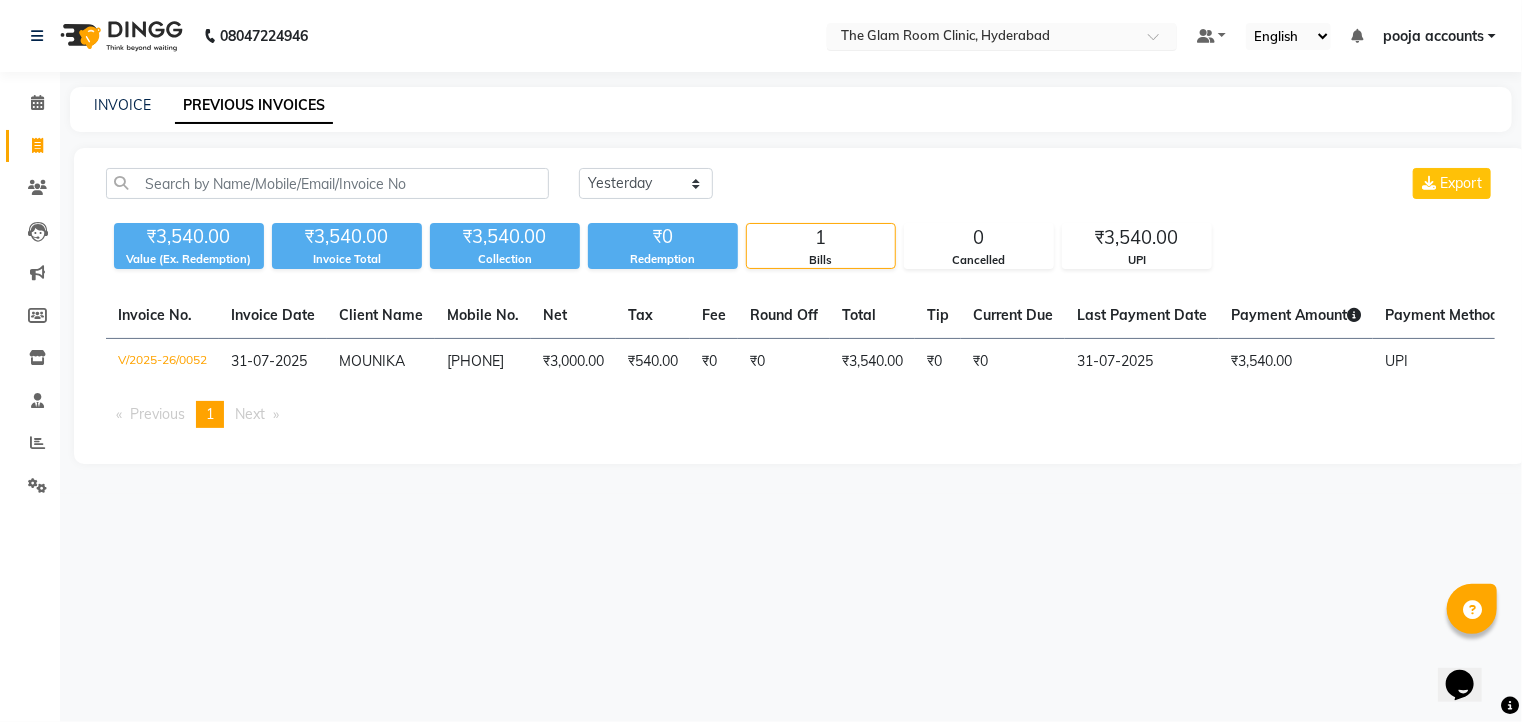 click at bounding box center (982, 38) 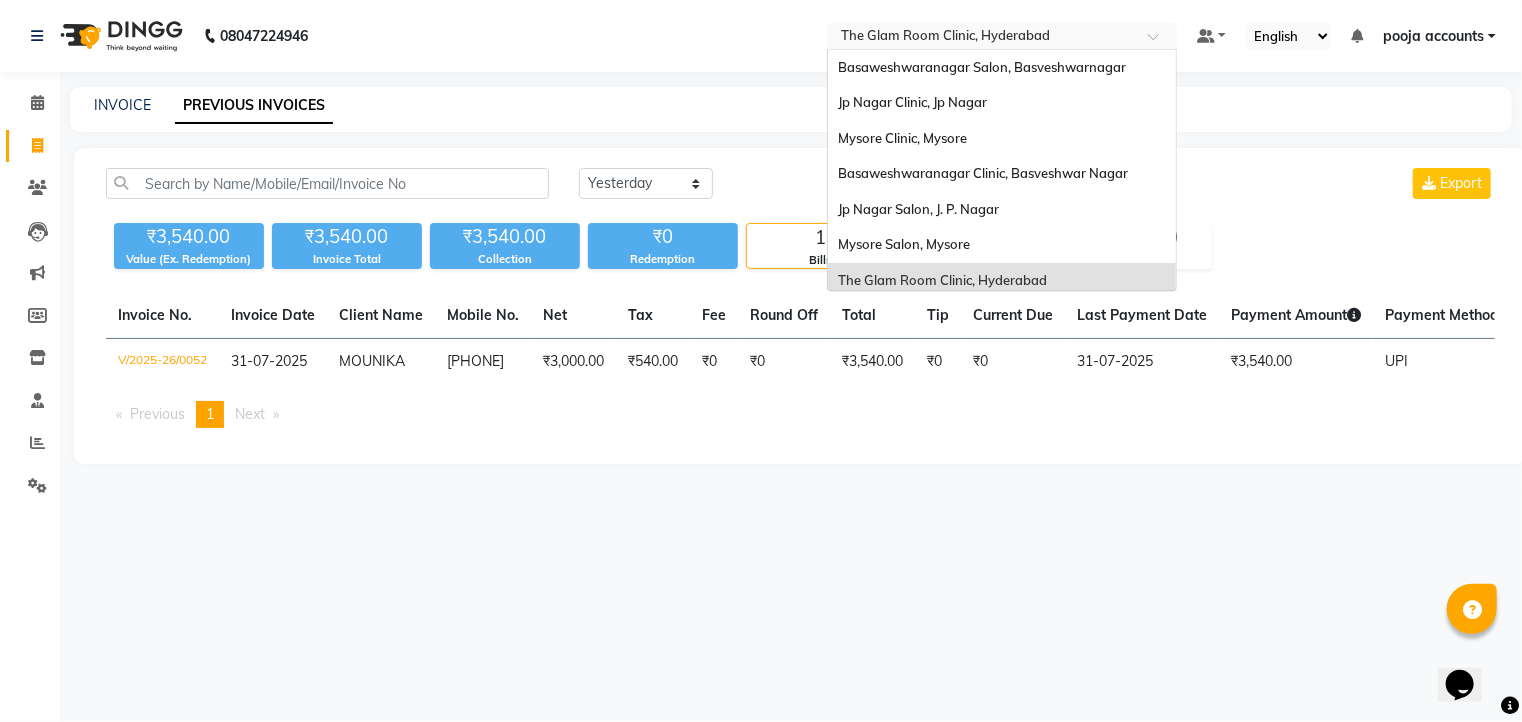 scroll, scrollTop: 44, scrollLeft: 0, axis: vertical 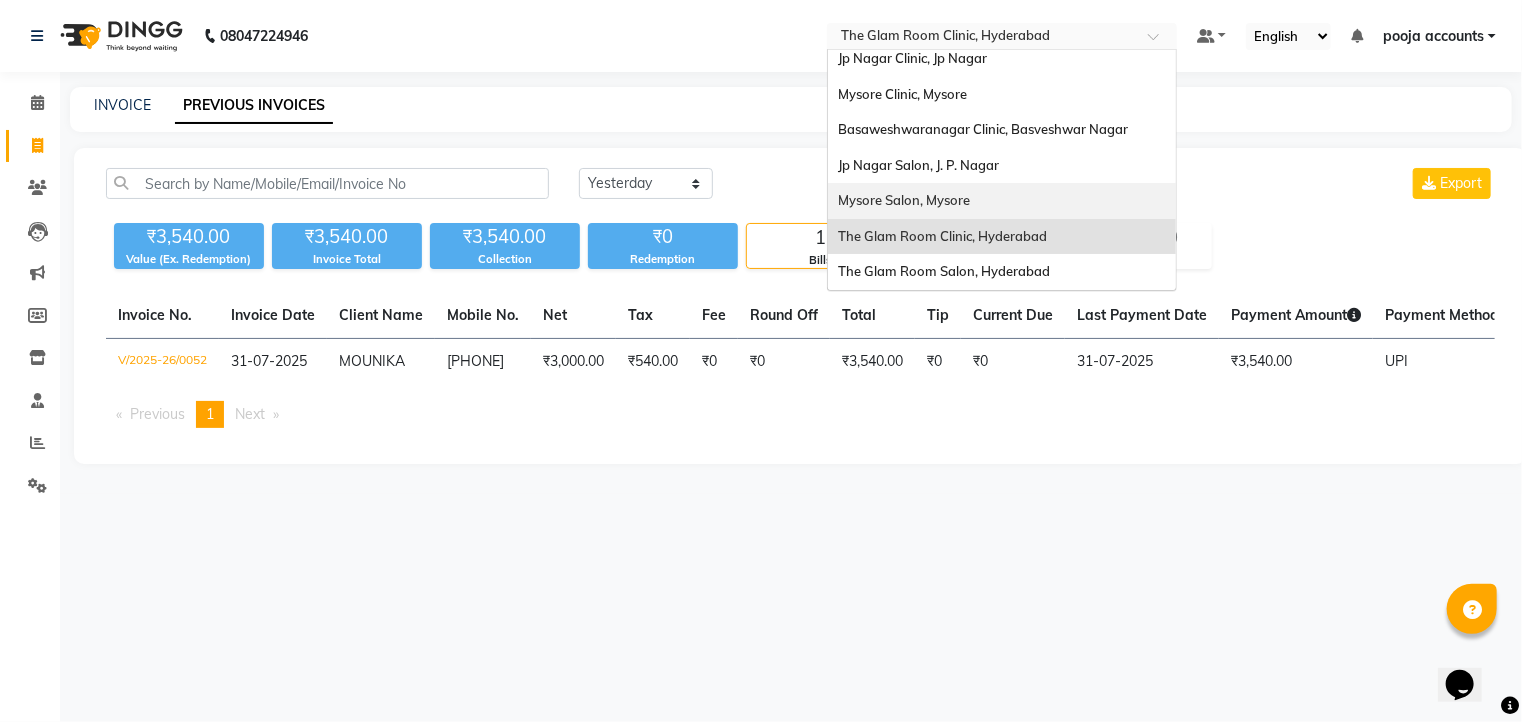 click on "Mysore Salon, Mysore" at bounding box center [1002, 201] 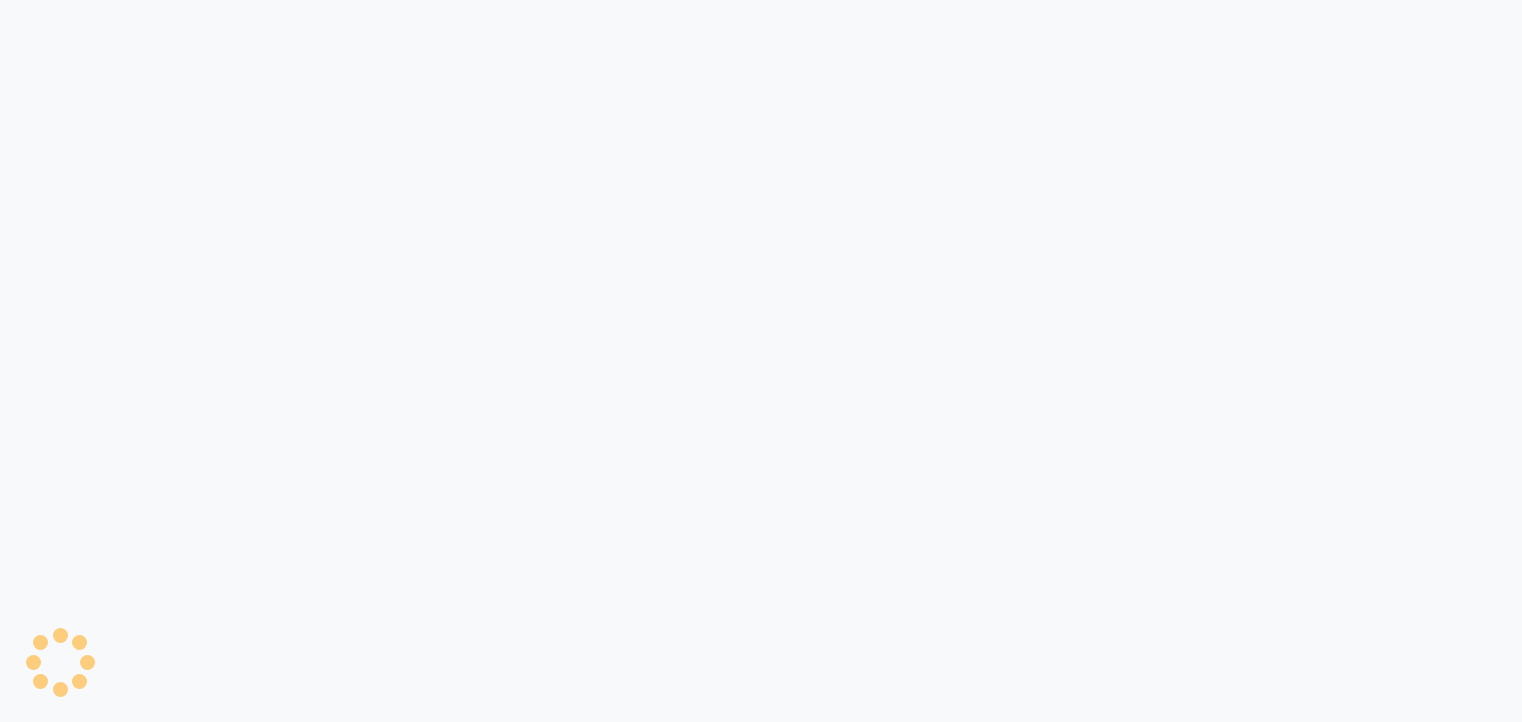 scroll, scrollTop: 0, scrollLeft: 0, axis: both 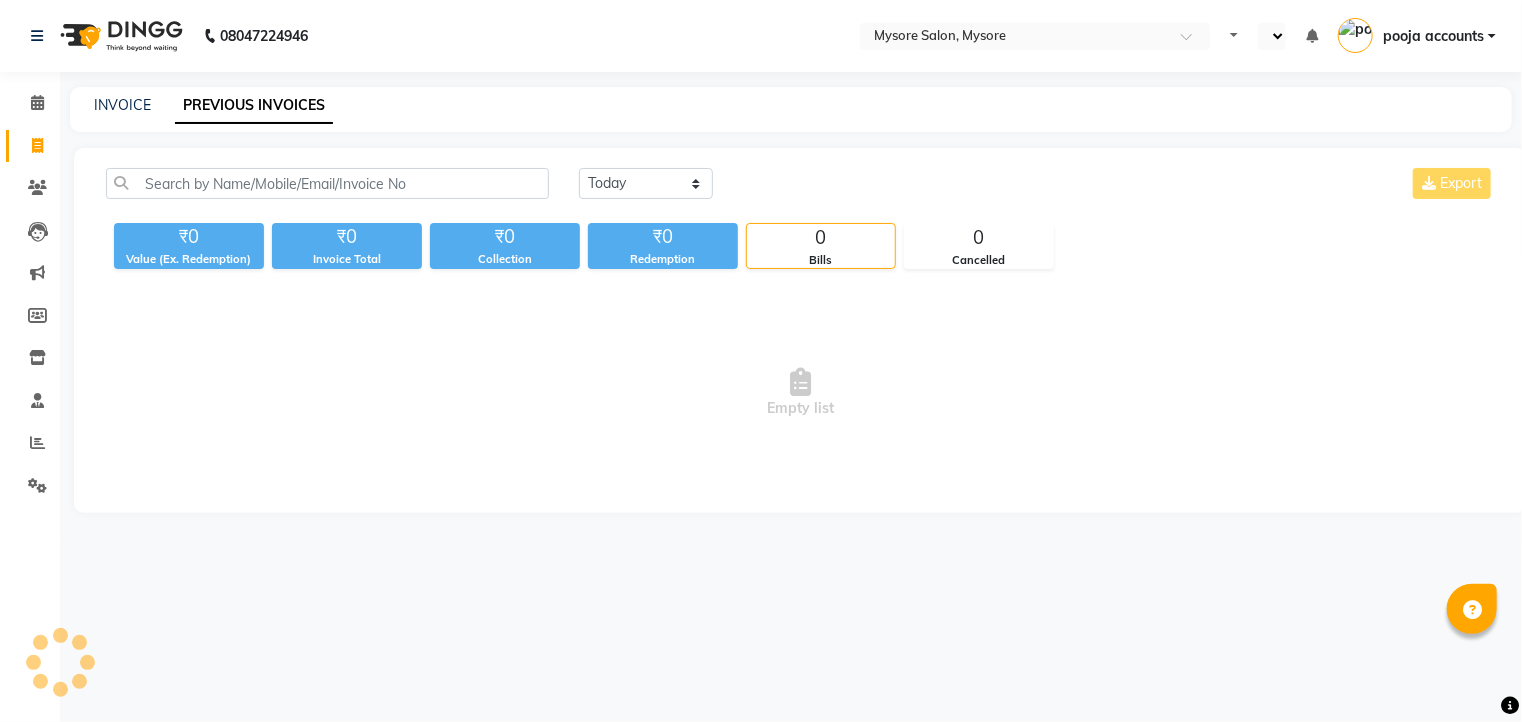 select on "en" 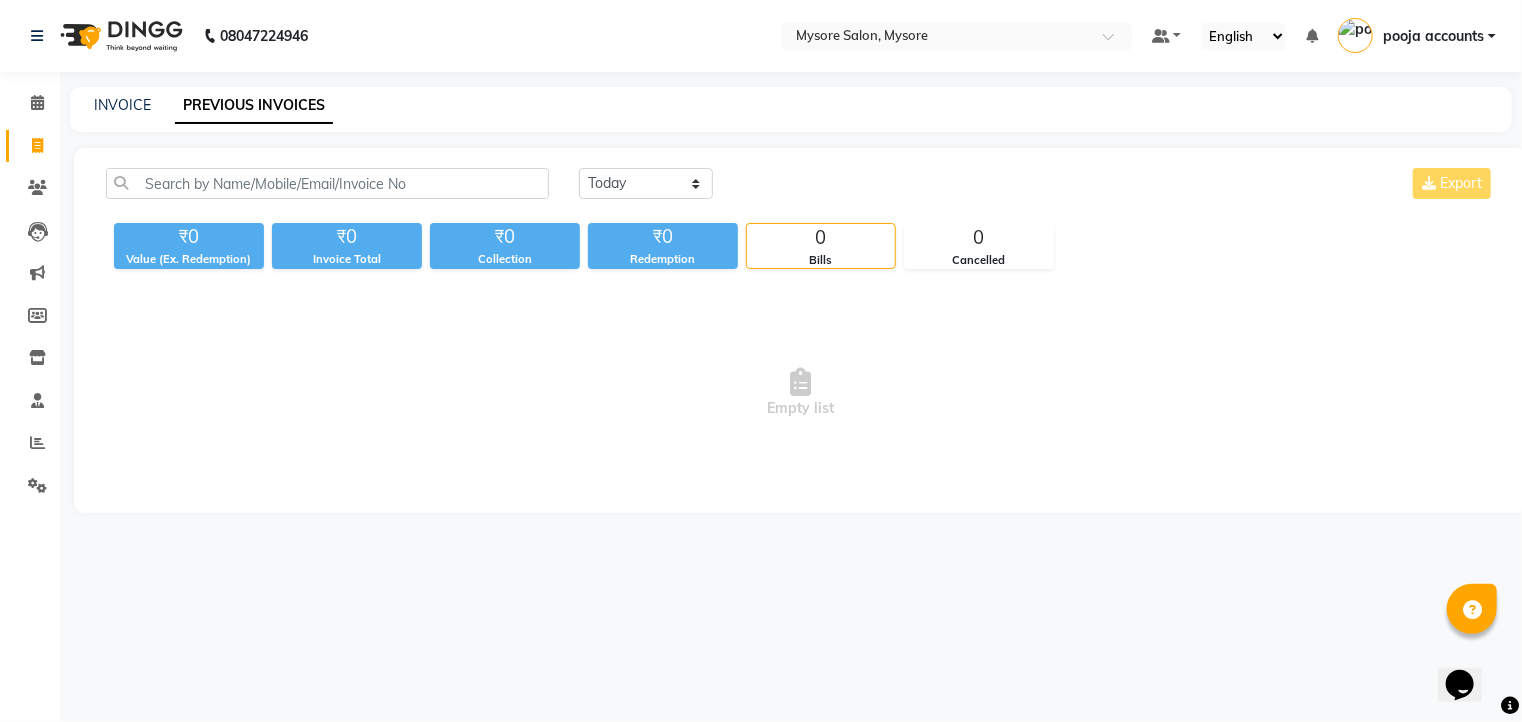 scroll, scrollTop: 0, scrollLeft: 0, axis: both 